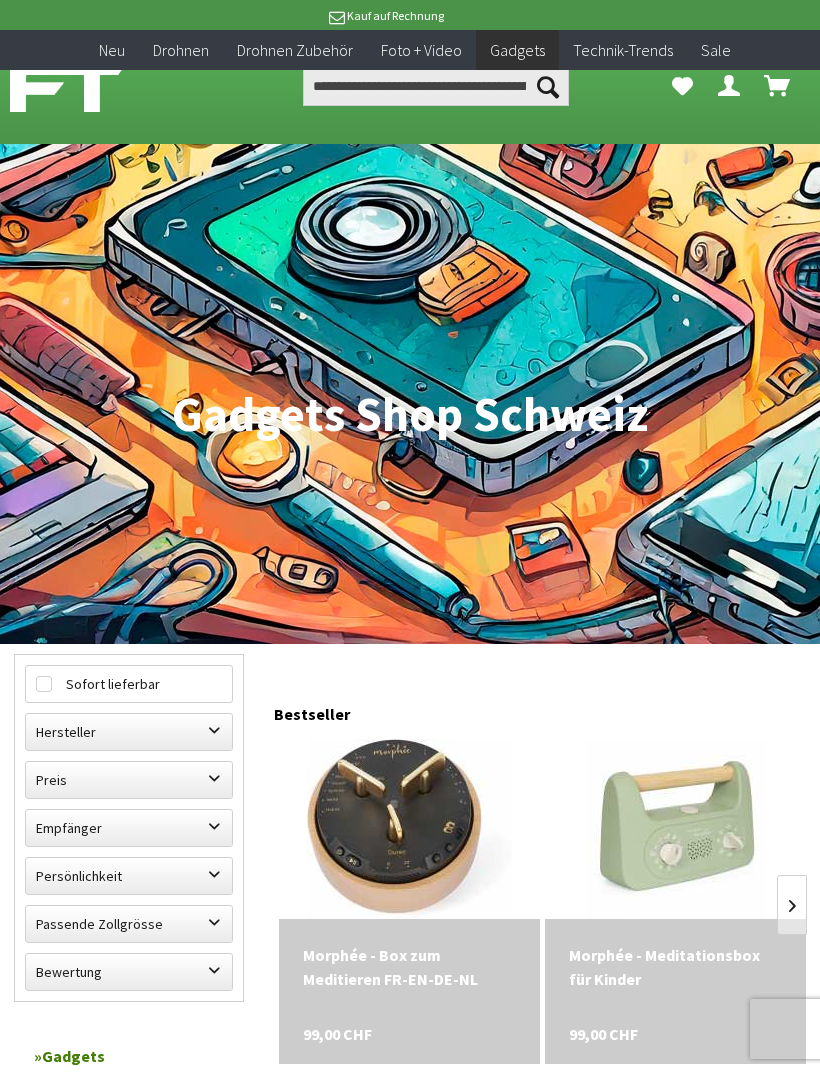 scroll, scrollTop: 858, scrollLeft: 0, axis: vertical 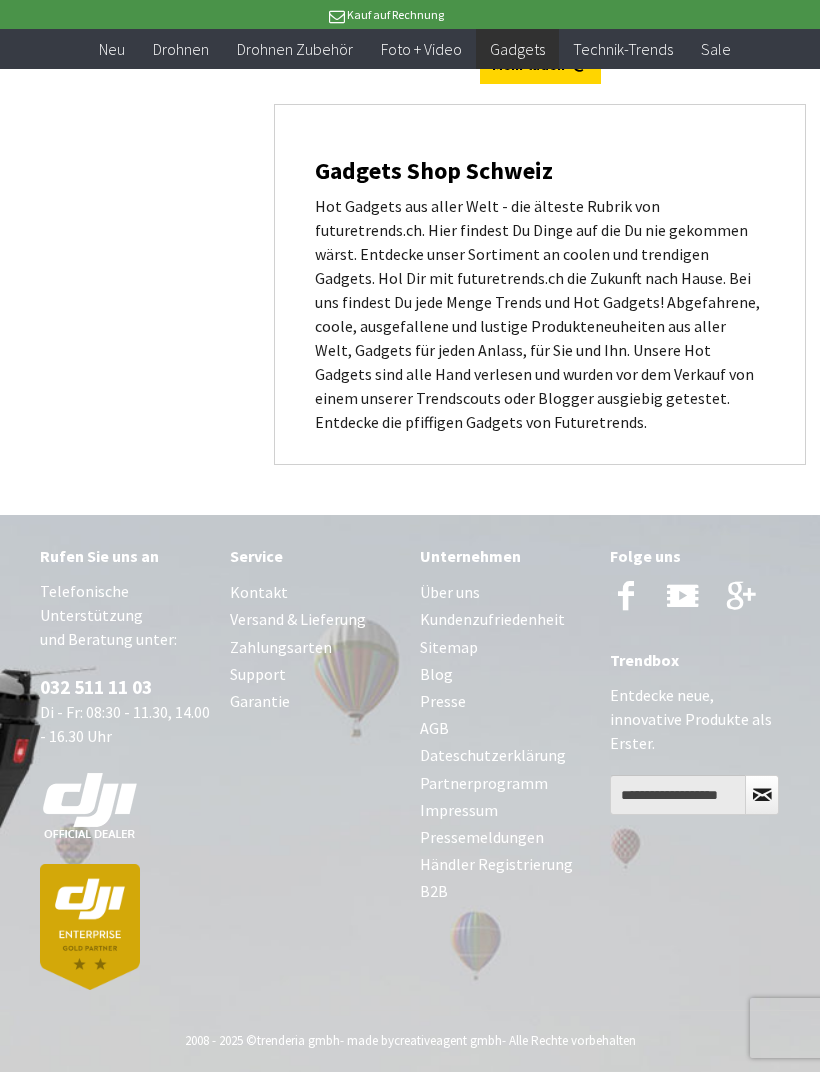 click on "Zahlungsarten" at bounding box center (315, 648) 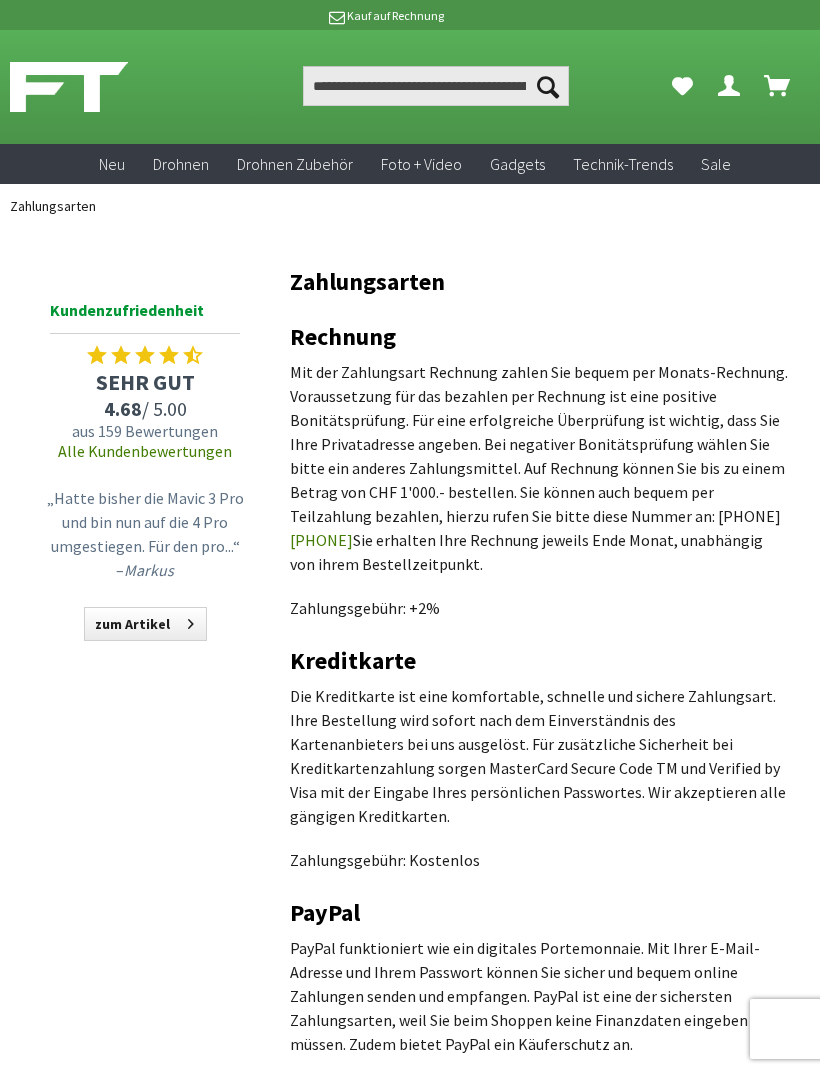 scroll, scrollTop: 0, scrollLeft: 0, axis: both 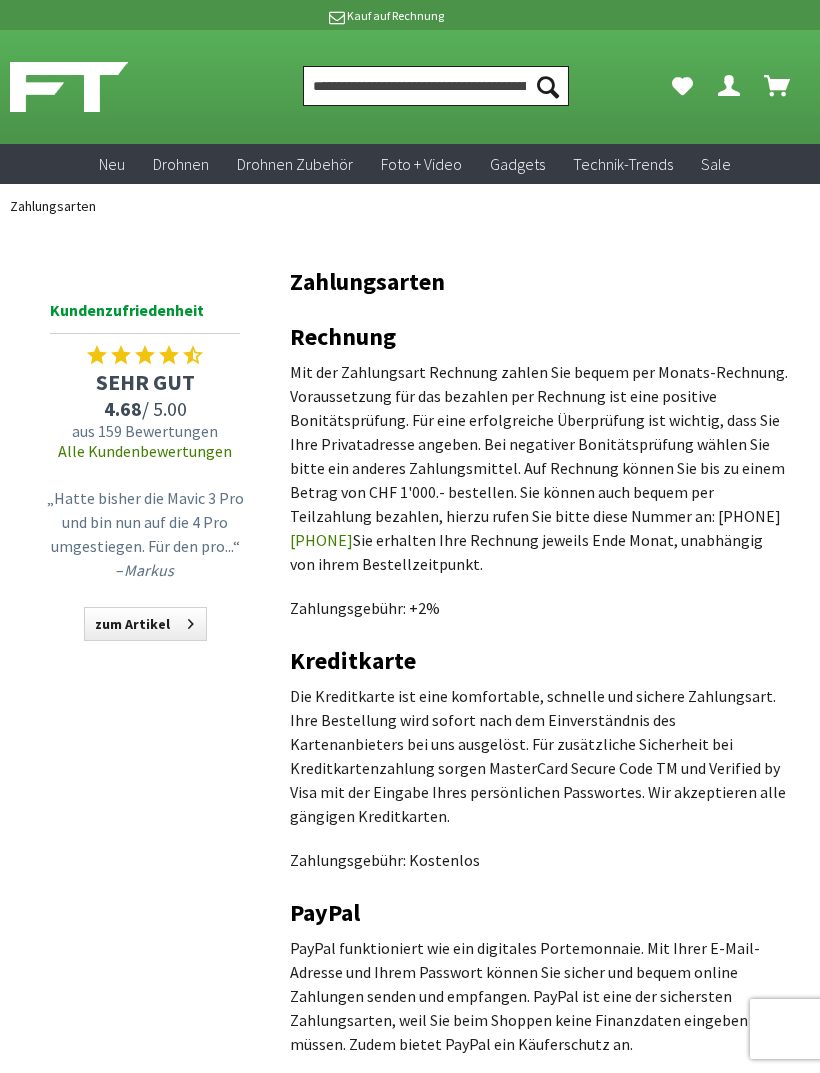 click at bounding box center [436, 86] 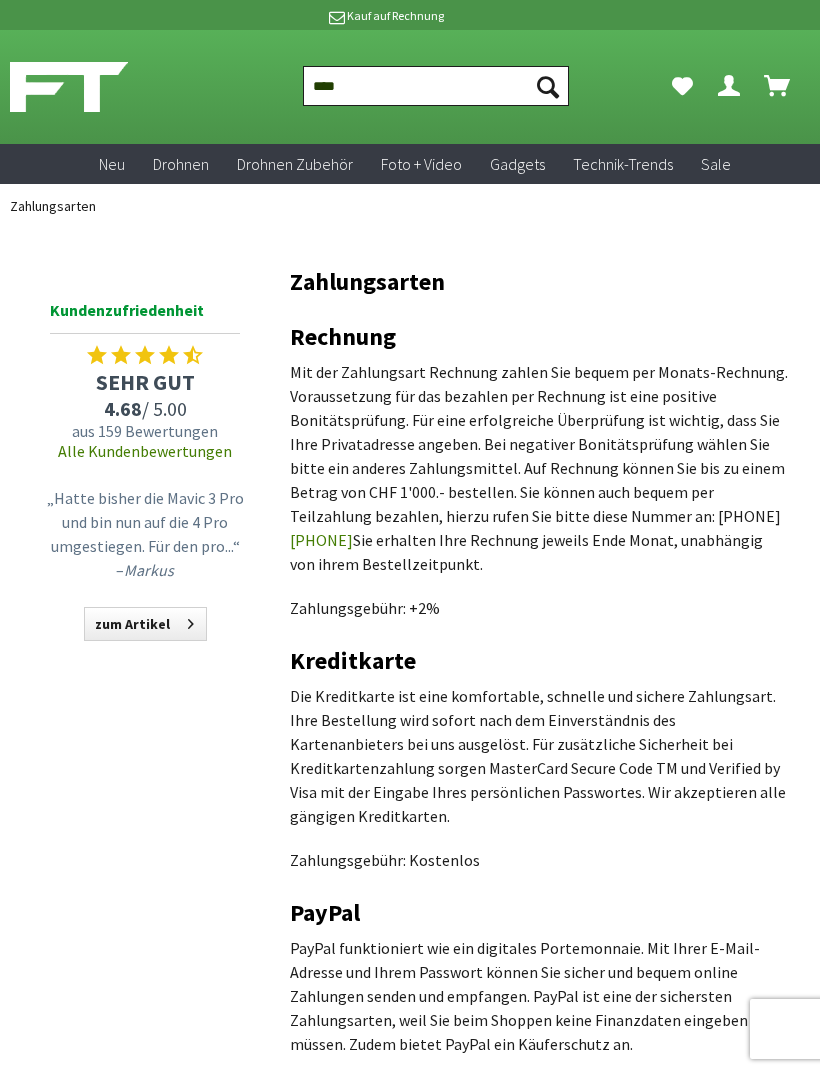 type on "****" 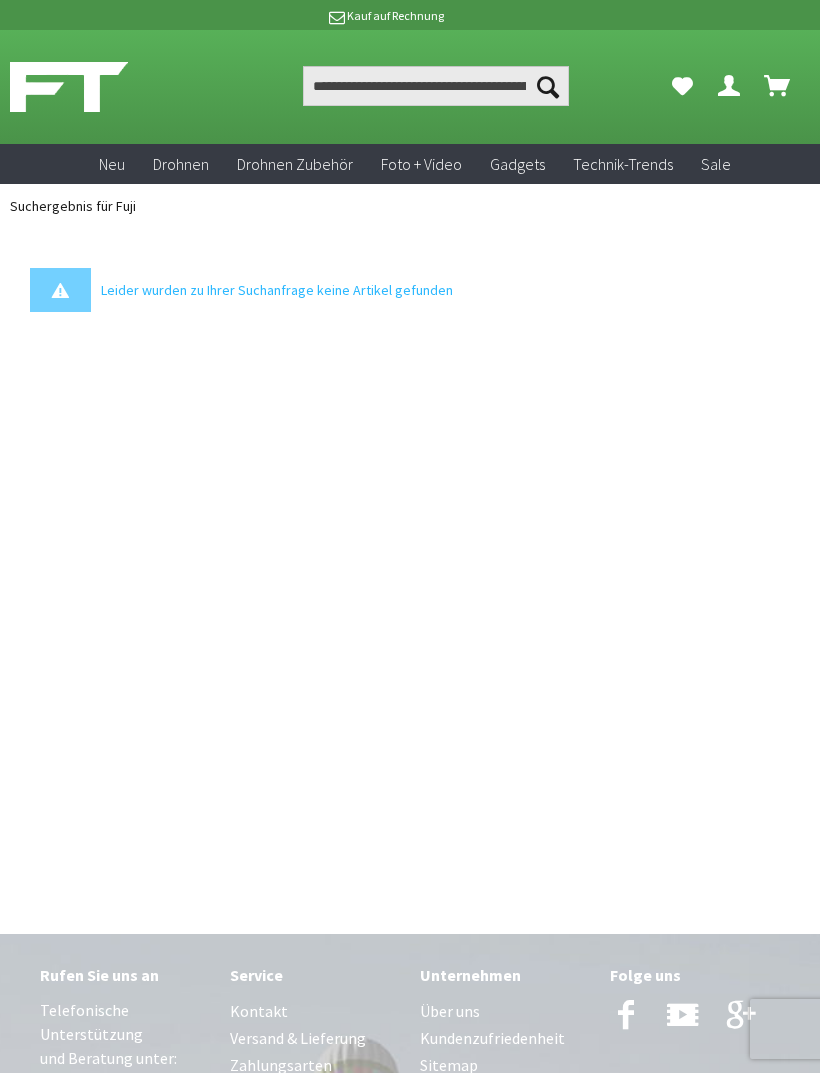 scroll, scrollTop: 0, scrollLeft: 0, axis: both 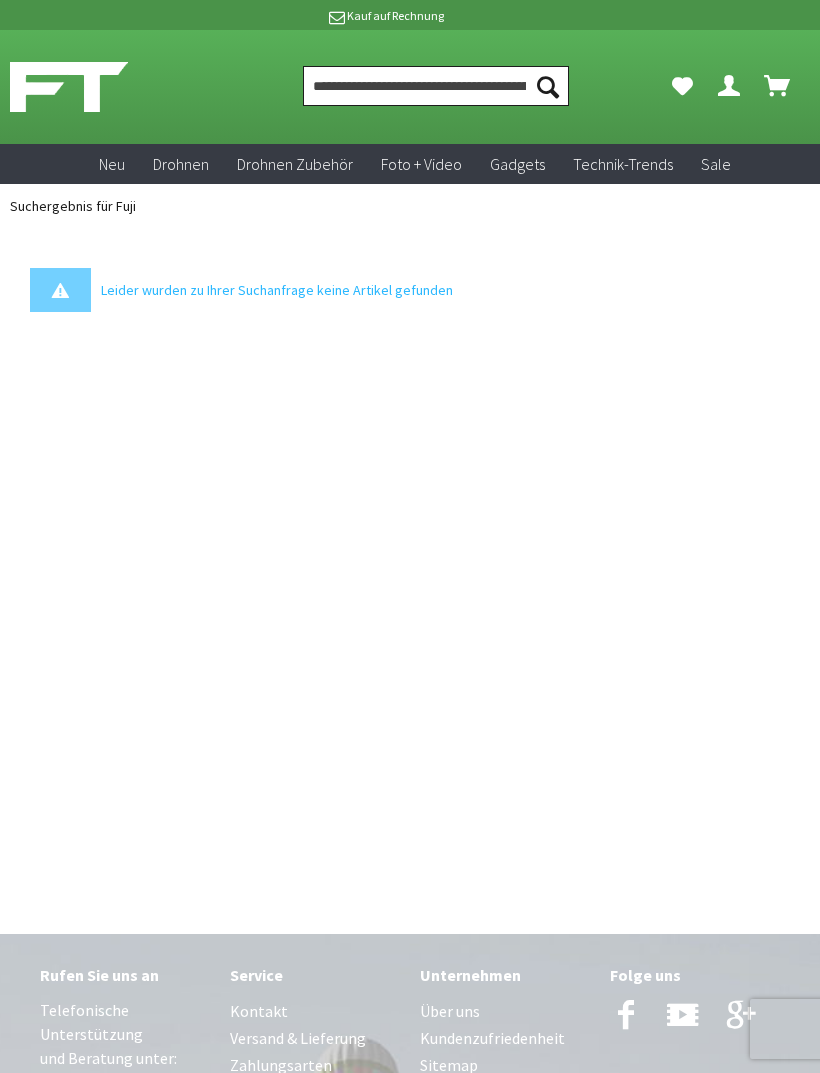 click at bounding box center [436, 86] 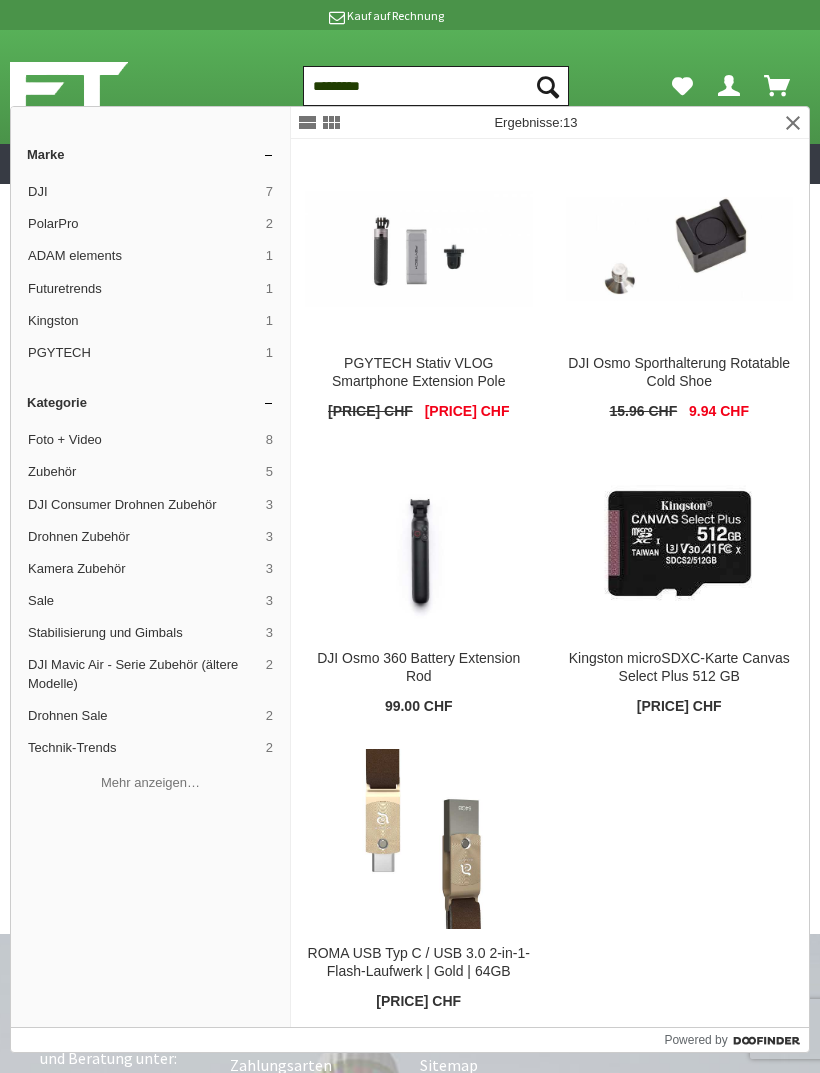 scroll, scrollTop: 1159, scrollLeft: 0, axis: vertical 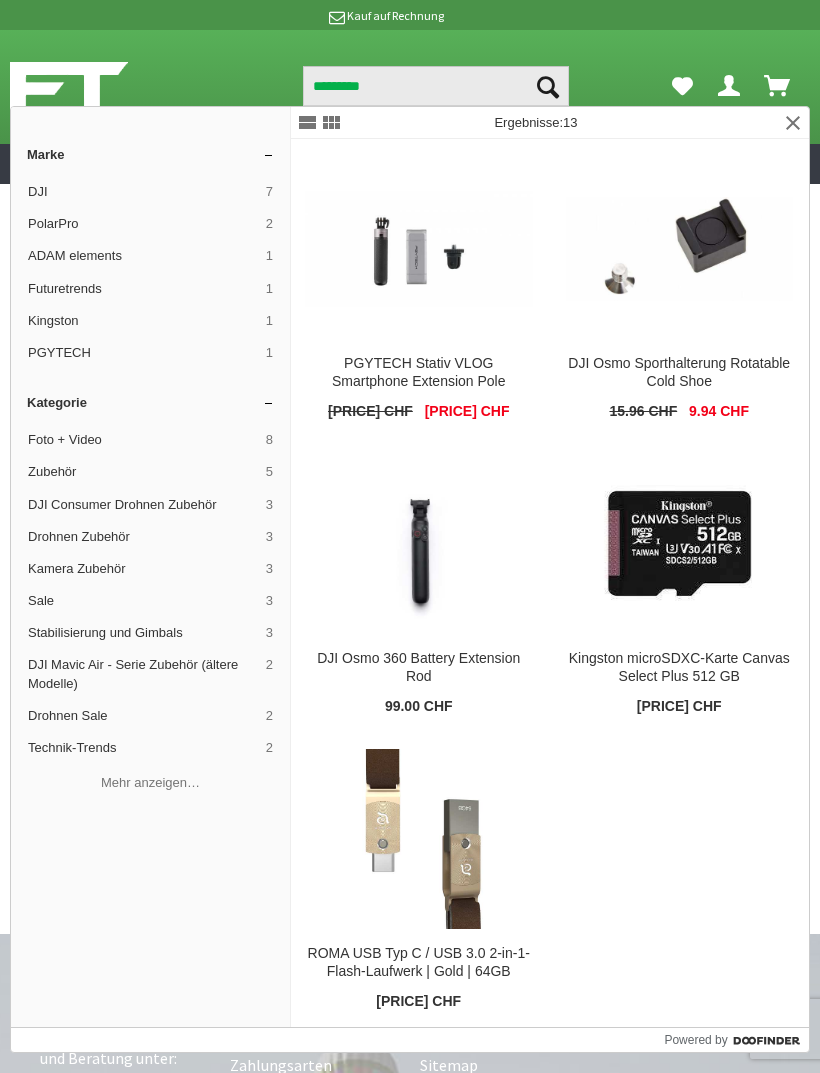 click at bounding box center (793, 123) 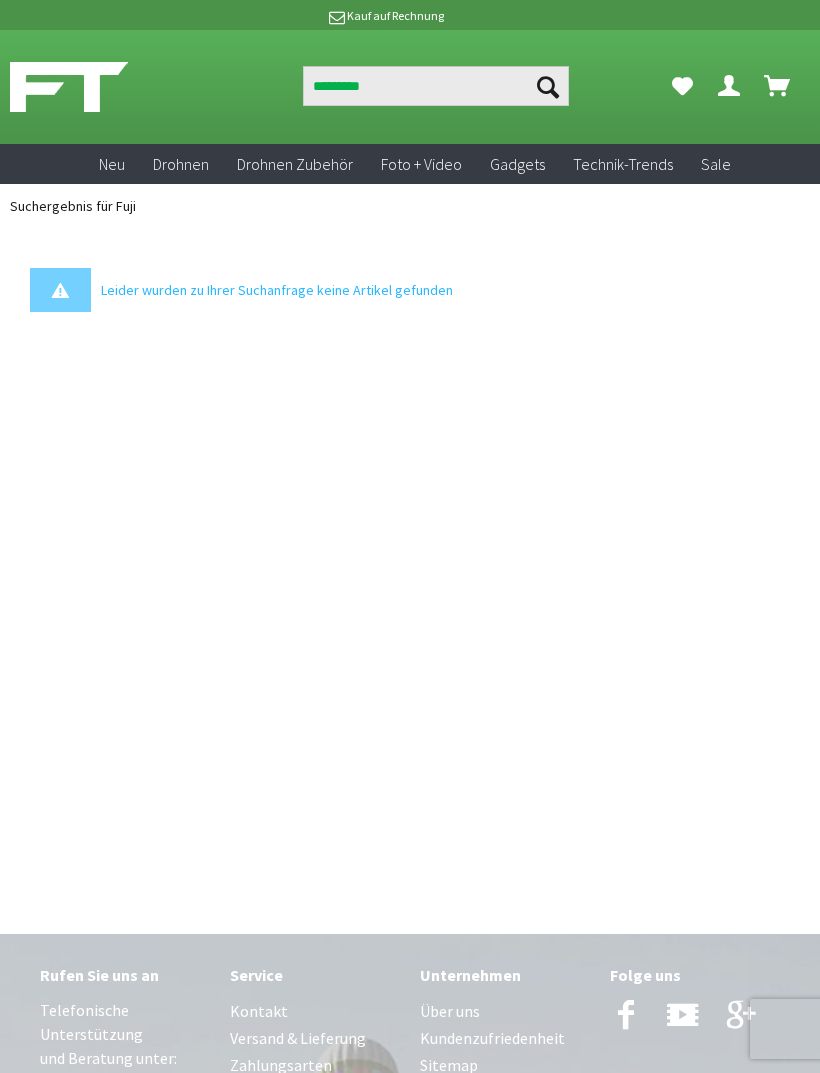 click on "Suchen       *********       Suchen                                 Dein Konto             Menü schließen             Dein Konto             Anmelden     oder   registrieren             Übersicht         Persönliche Daten         Adressen         Zahlungsarten         Bestellungen         Sofortdownloads         Meine Favoriten                     Warenkorb    0      0,00 CHF" at bounding box center [410, 87] 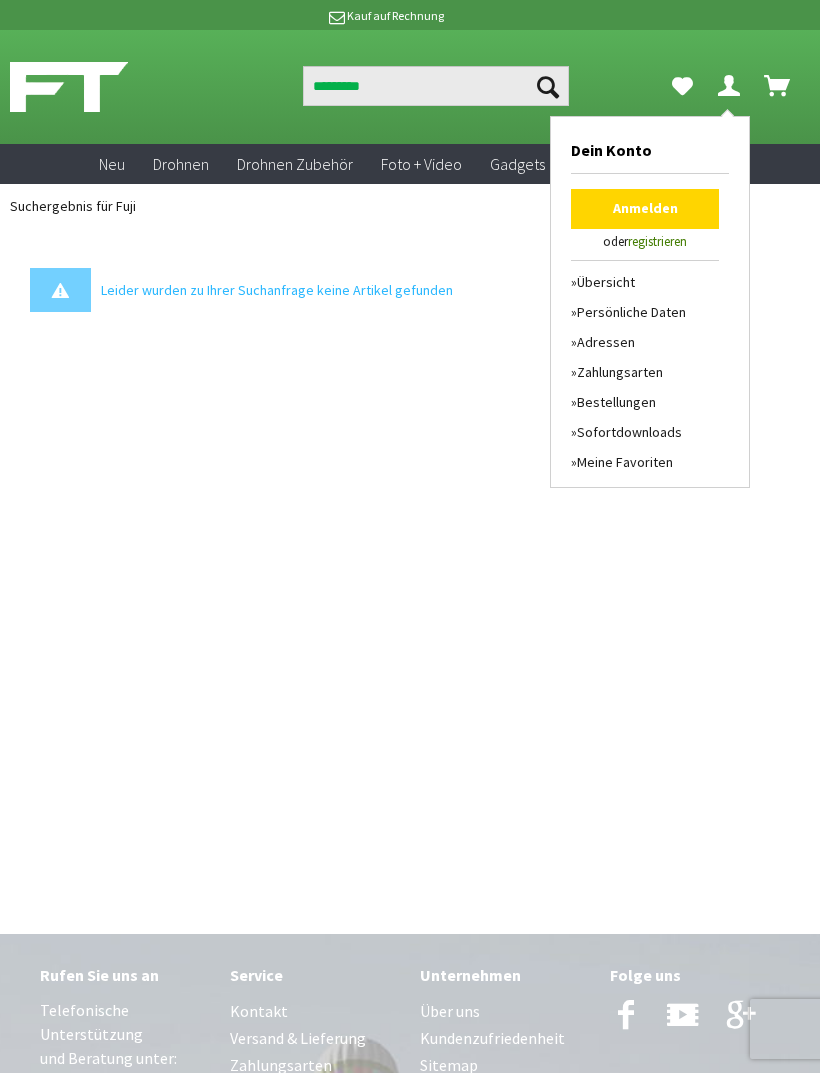 click on "registrieren" at bounding box center [657, 241] 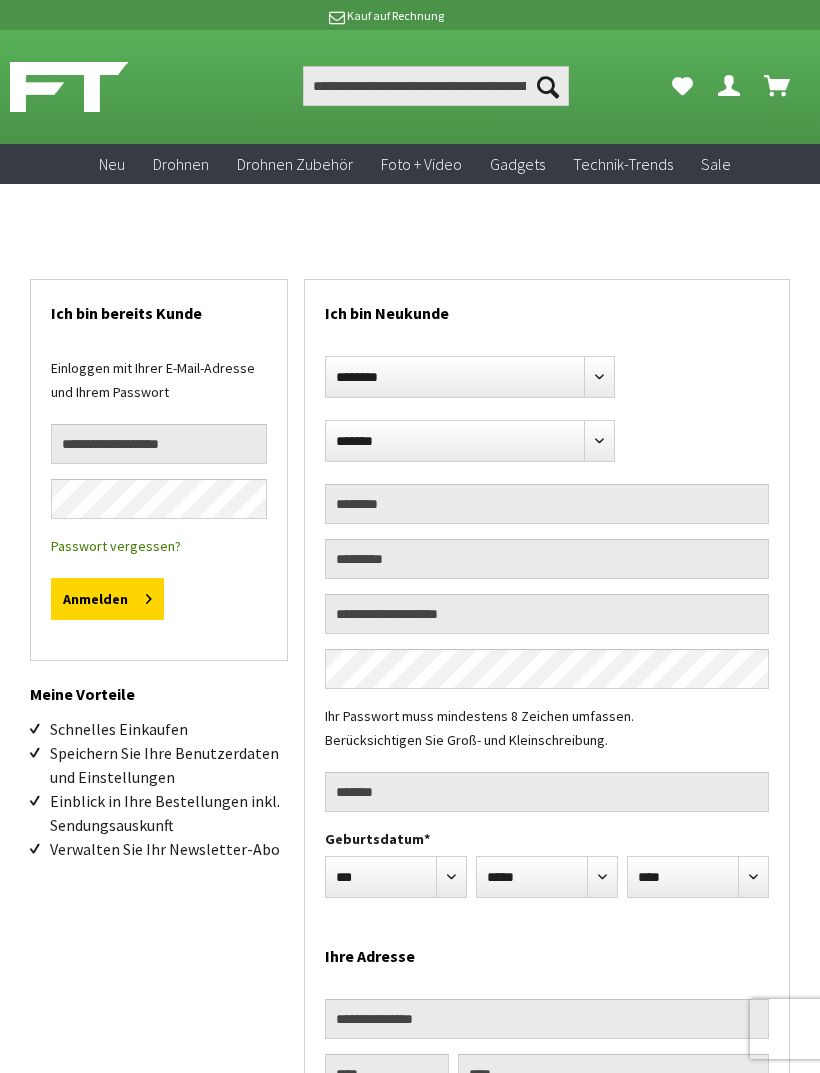 scroll, scrollTop: 0, scrollLeft: 0, axis: both 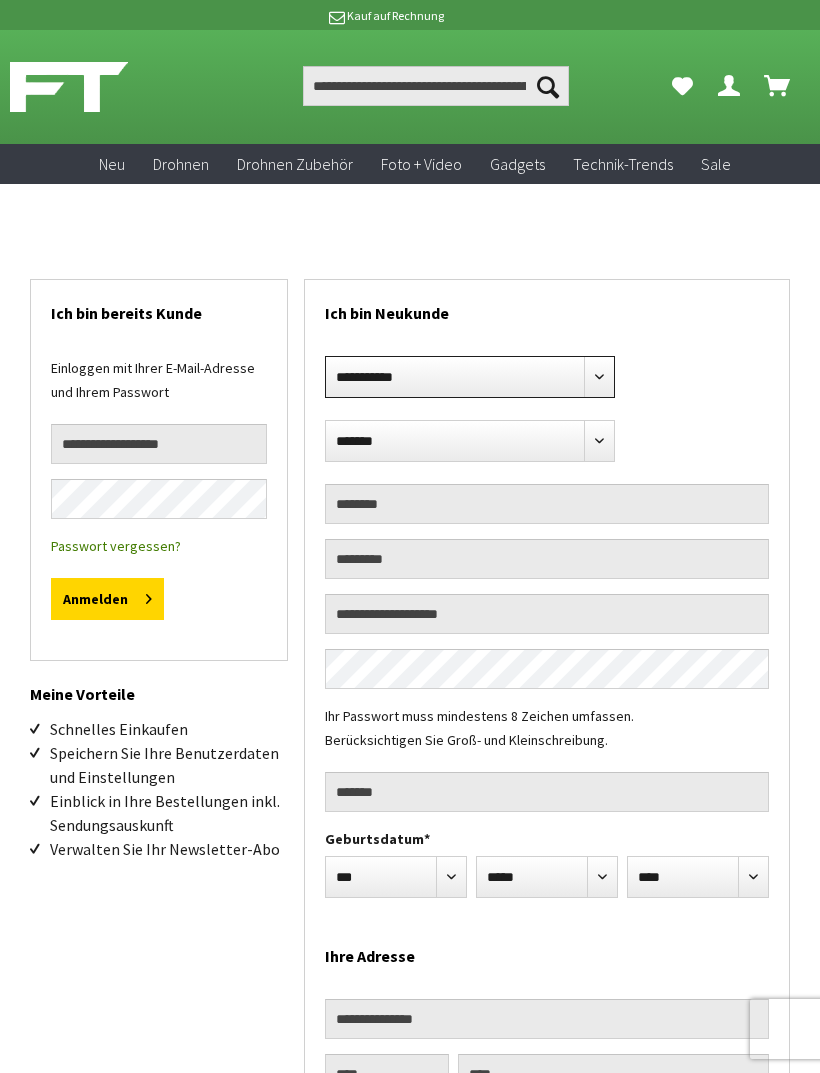 click on "[PASSWORD]" at bounding box center [470, 377] 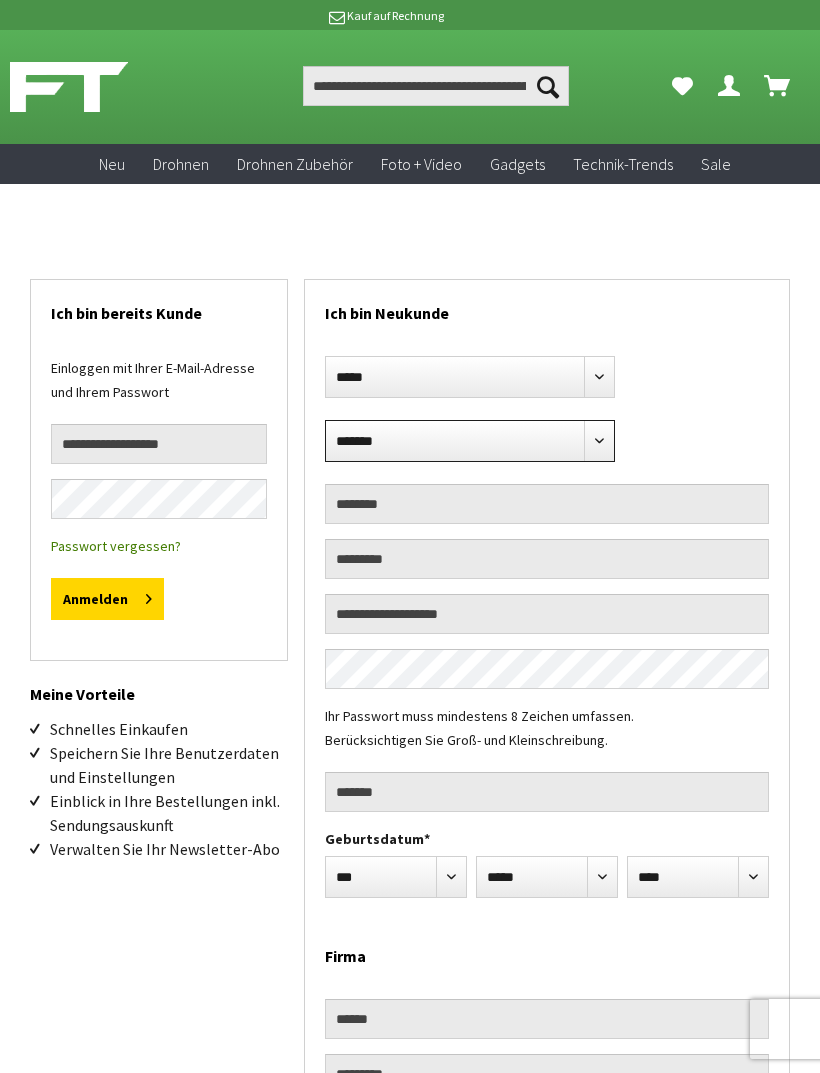 click on "*******   ****   ****" at bounding box center (470, 441) 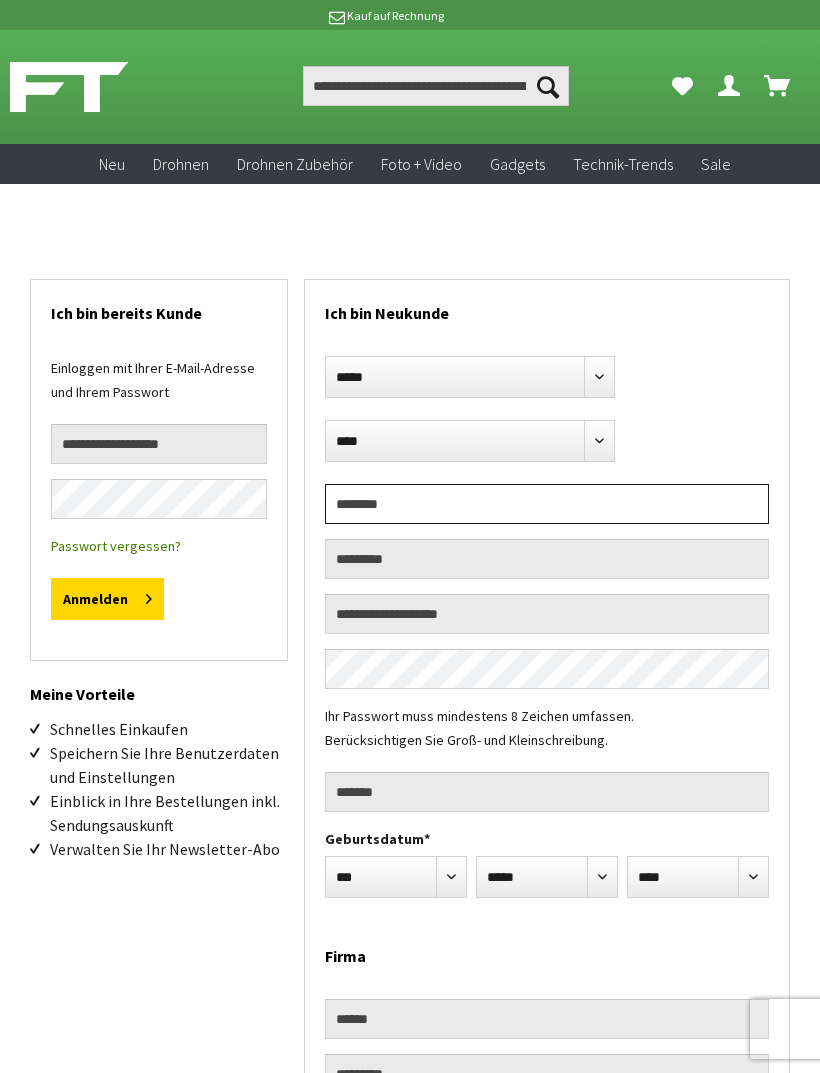 click at bounding box center (547, 504) 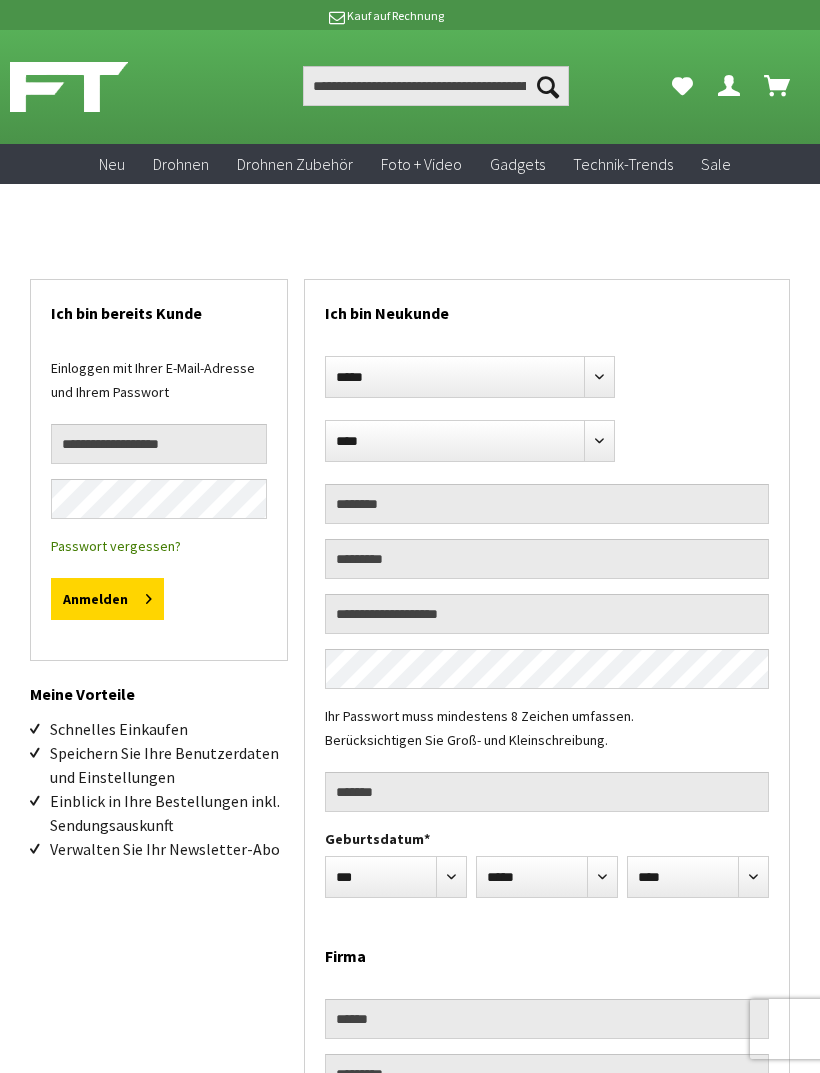 click on "Kauf auf Rechnung" at bounding box center [385, 14] 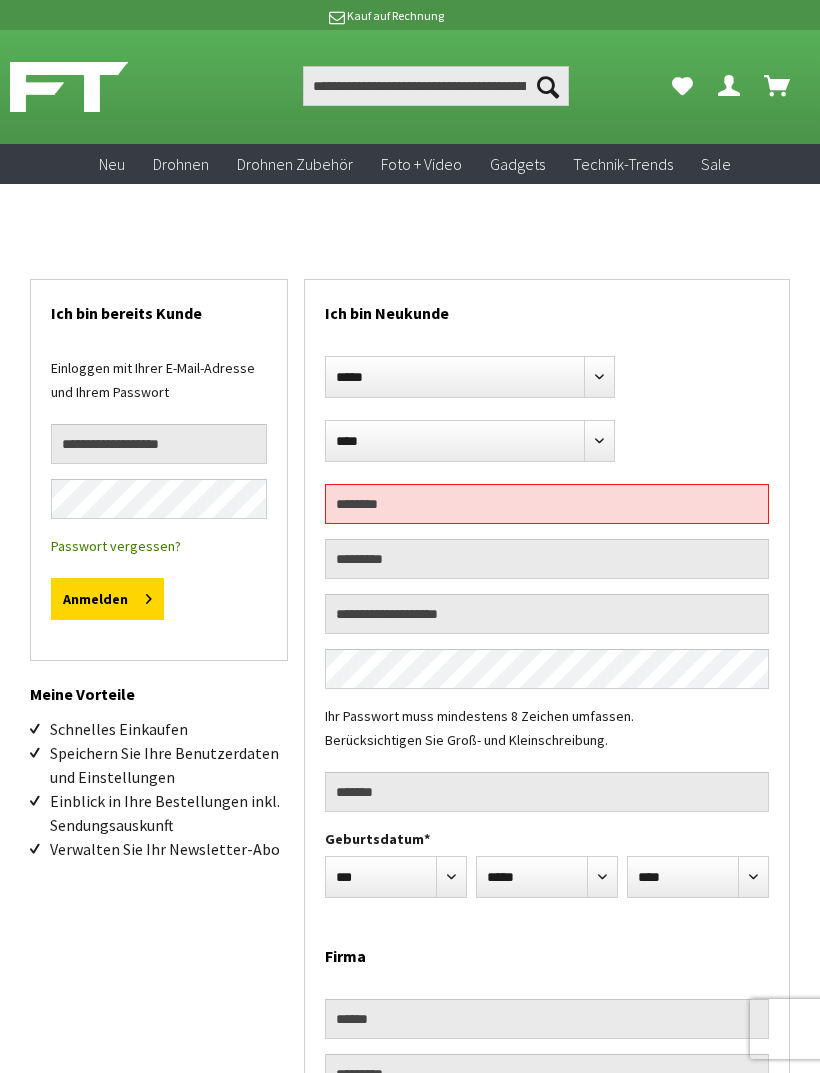 click at bounding box center (547, 504) 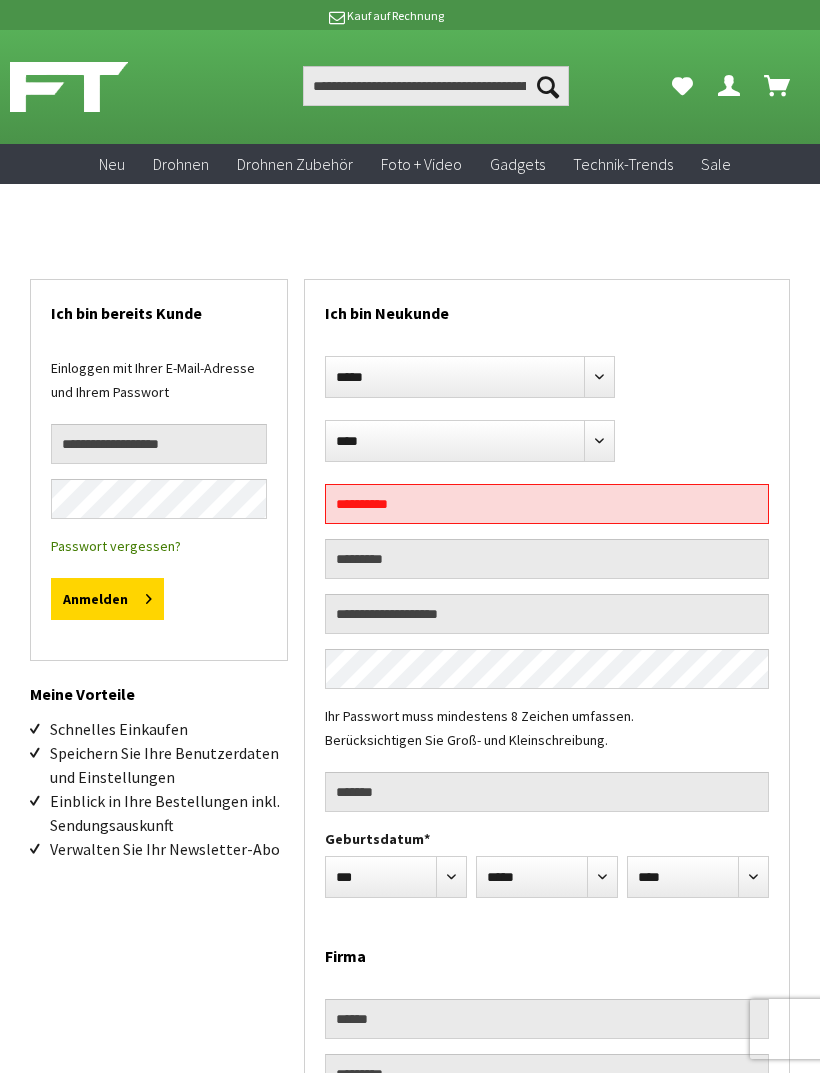 type on "**********" 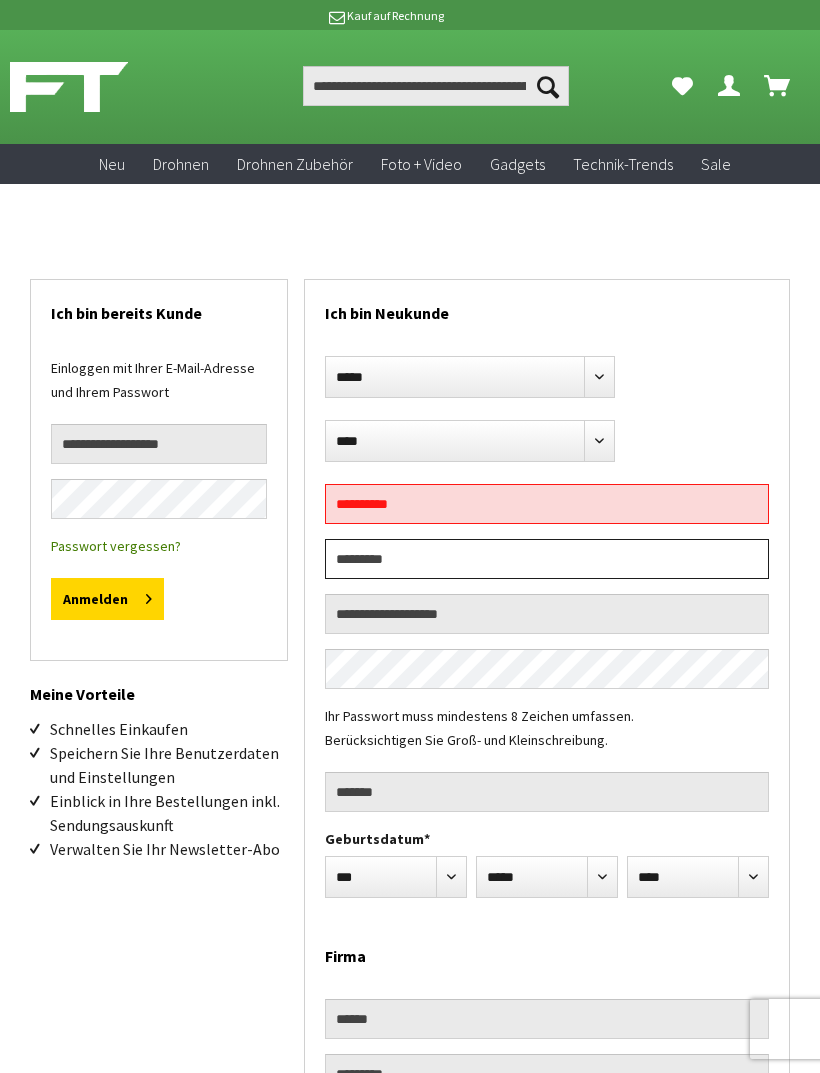 click at bounding box center (547, 559) 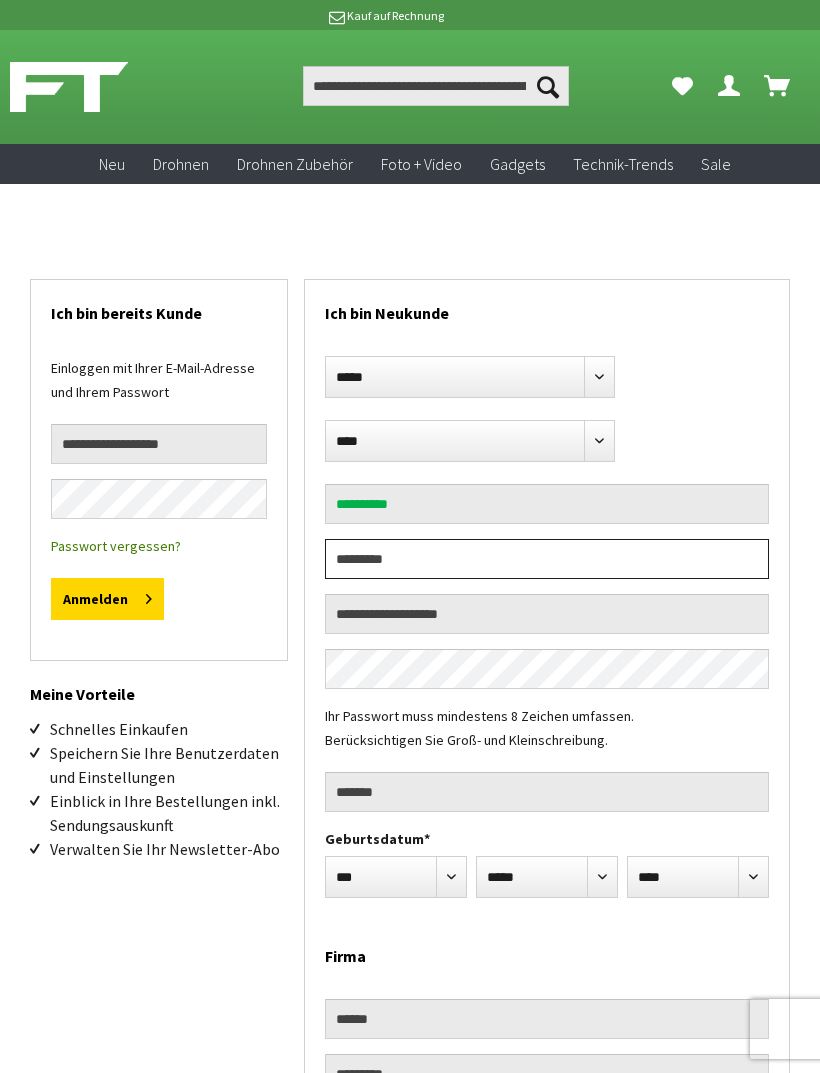 click at bounding box center [547, 559] 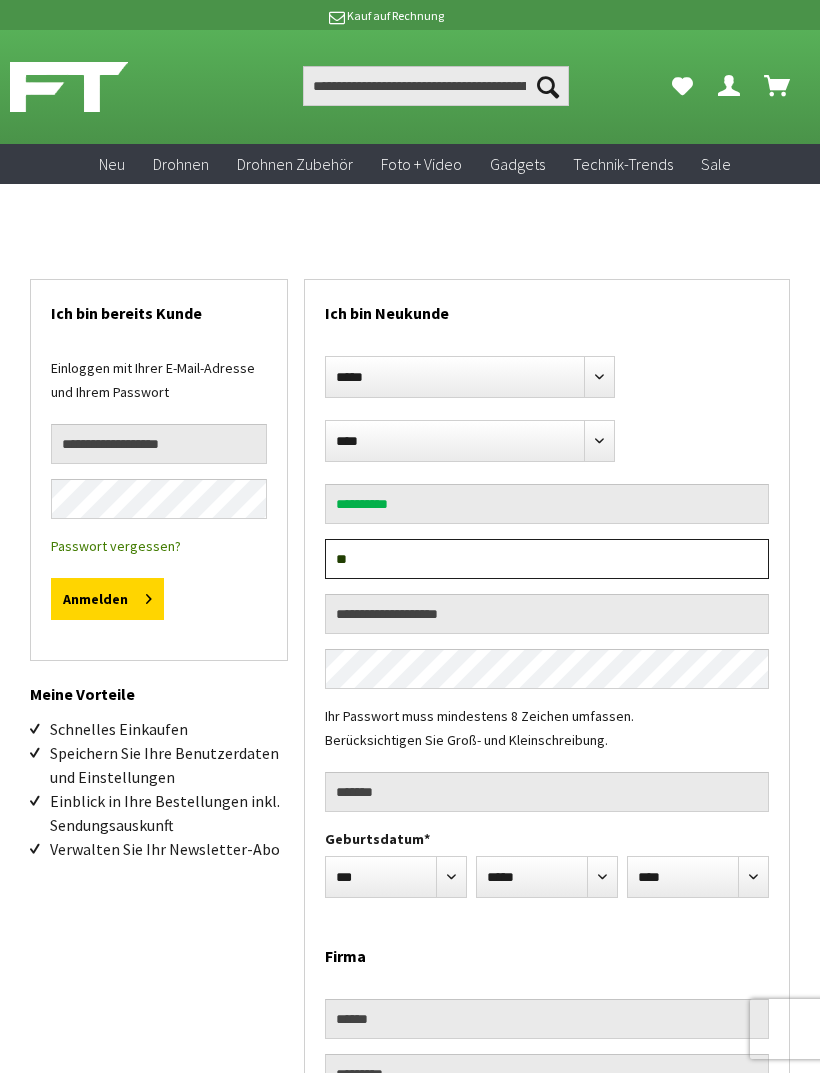 type on "**" 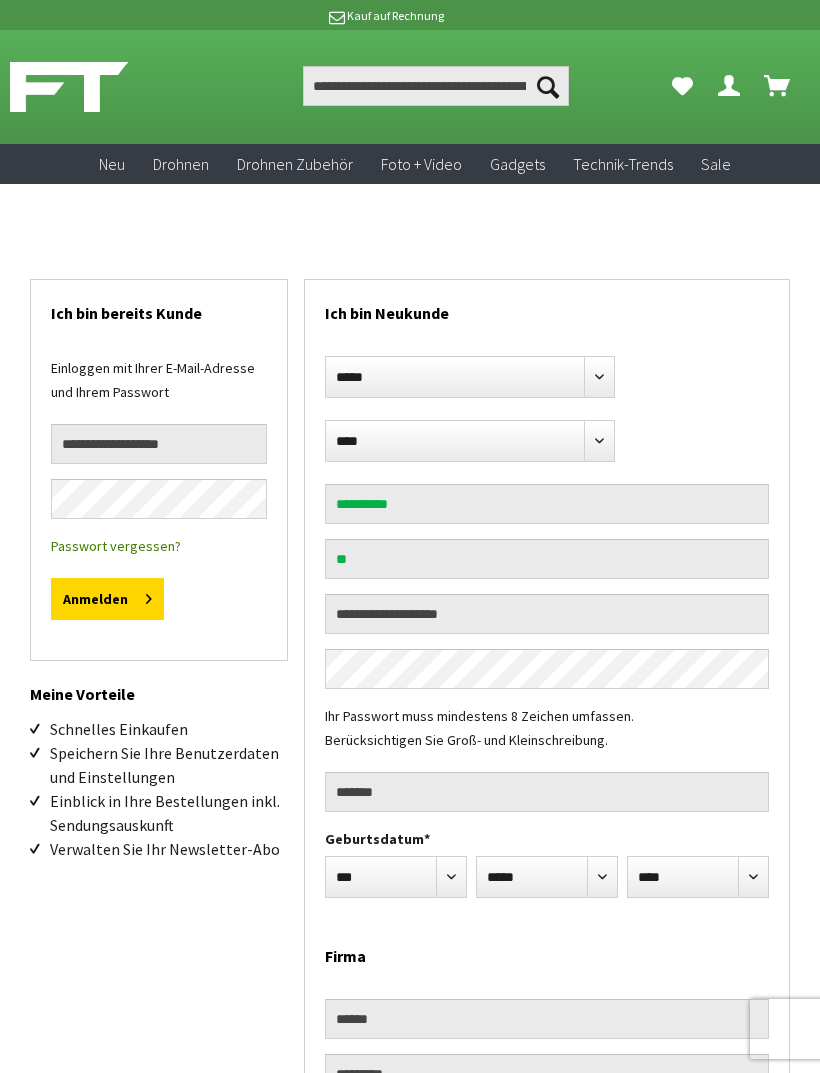 click at bounding box center (547, 614) 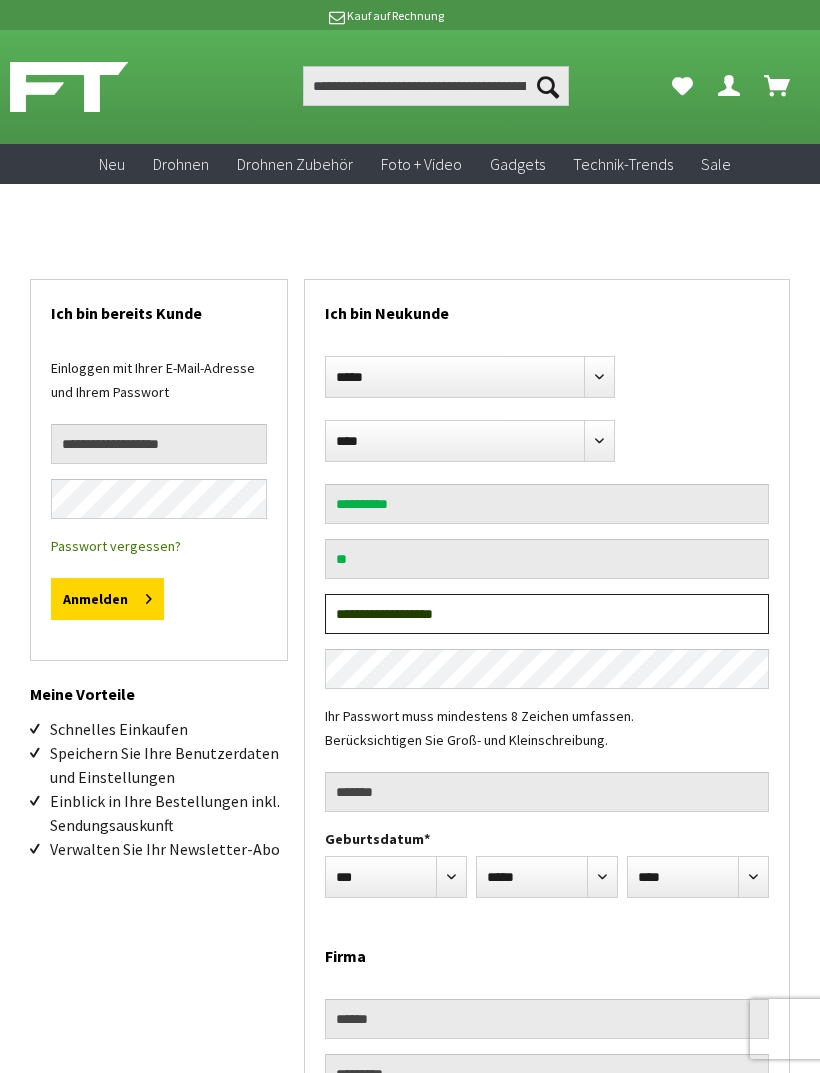 type on "**********" 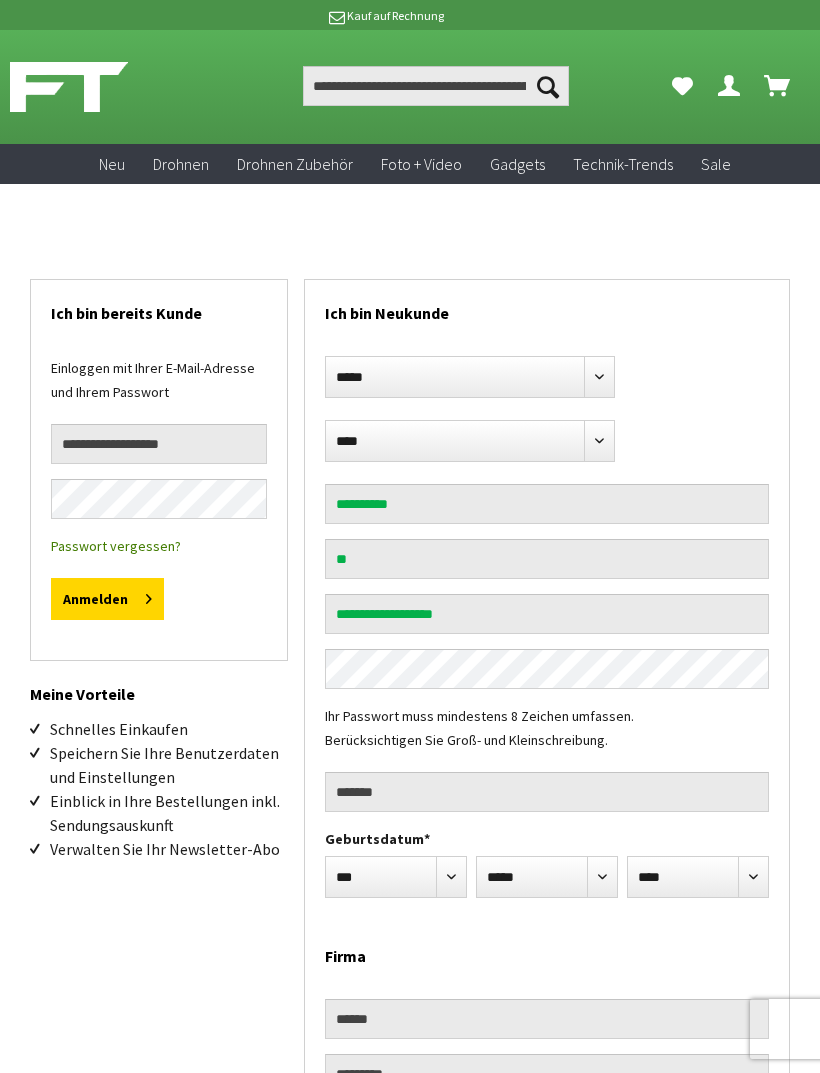 click on "Ihr Passwort muss mindestens 8 Zeichen umfassen. Berücksichtigen Sie Groß- und Kleinschreibung." at bounding box center [547, 738] 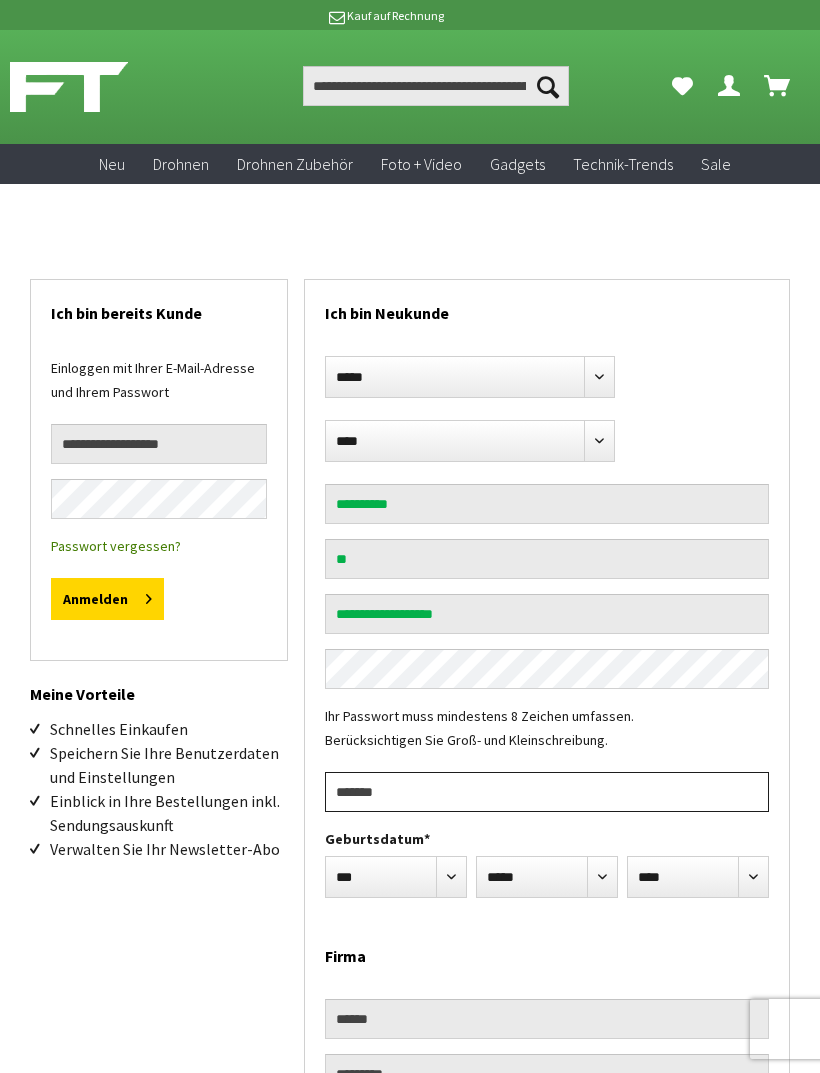 click at bounding box center [547, 792] 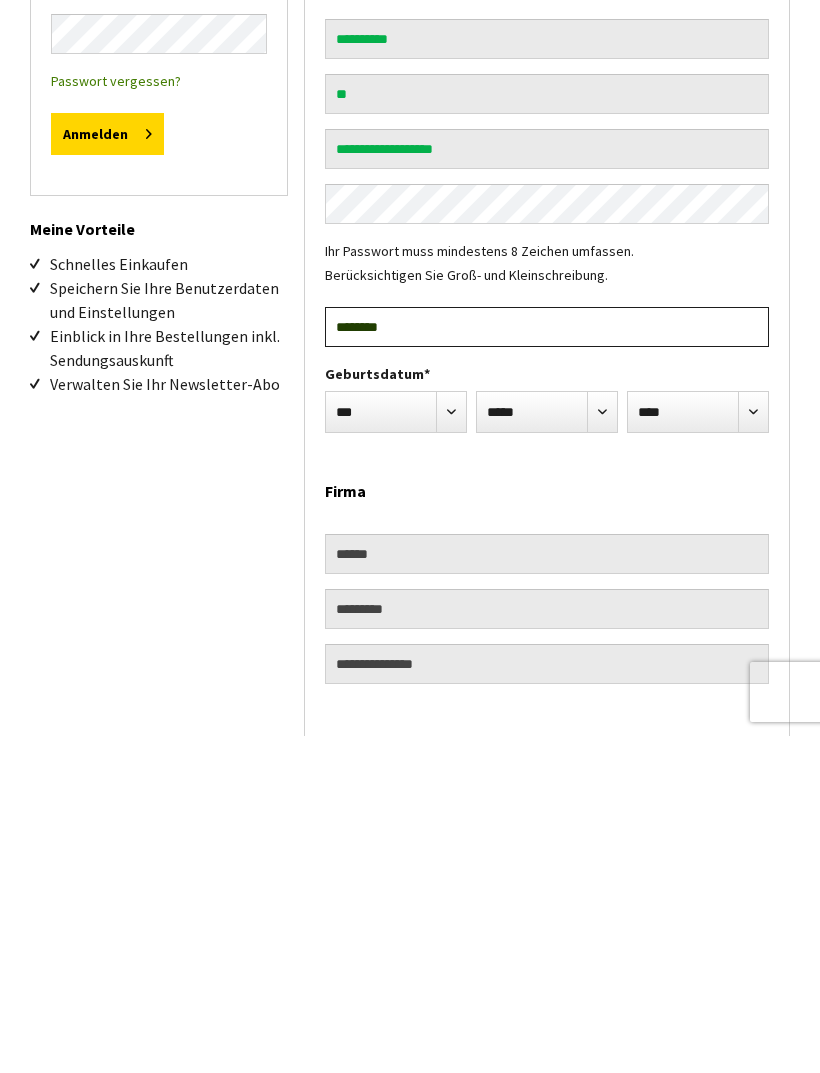 type on "********" 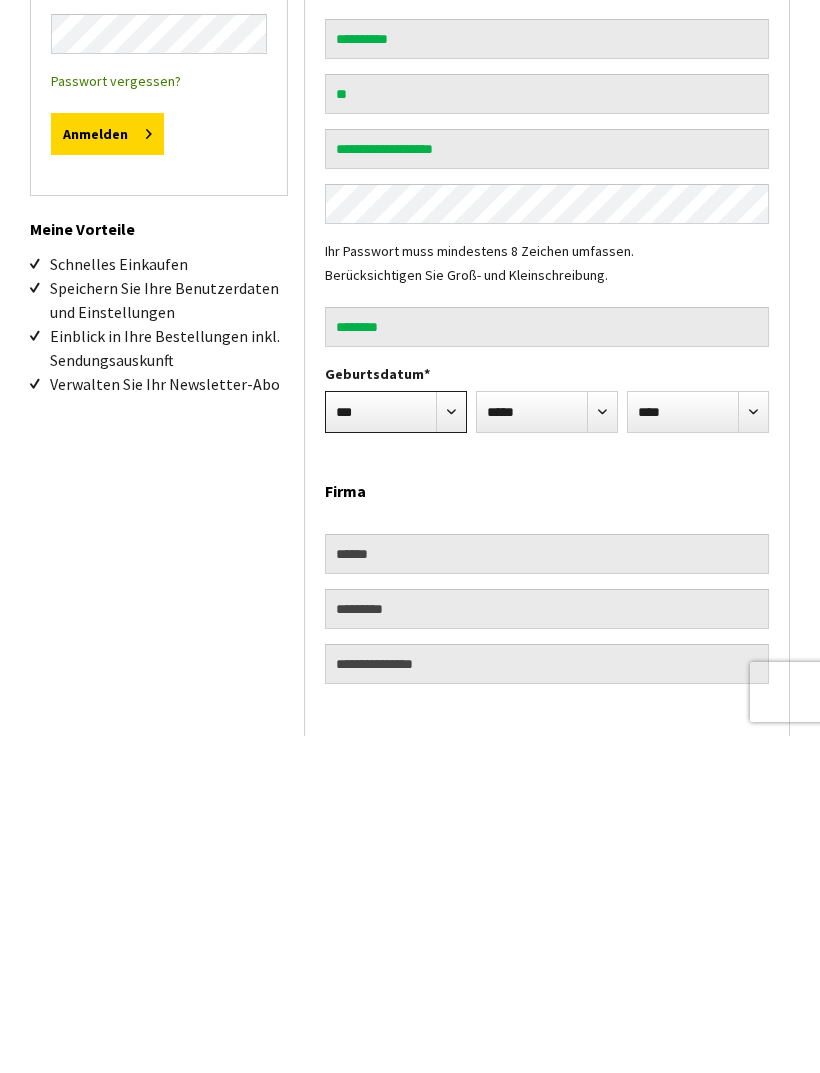 click on "***   *   *   *   *   *   *   *   *   *   **   **   **   **   **   **   **   **   **   **   **   **   **   **   **   **   **   **   **   **   **   **" at bounding box center (396, 749) 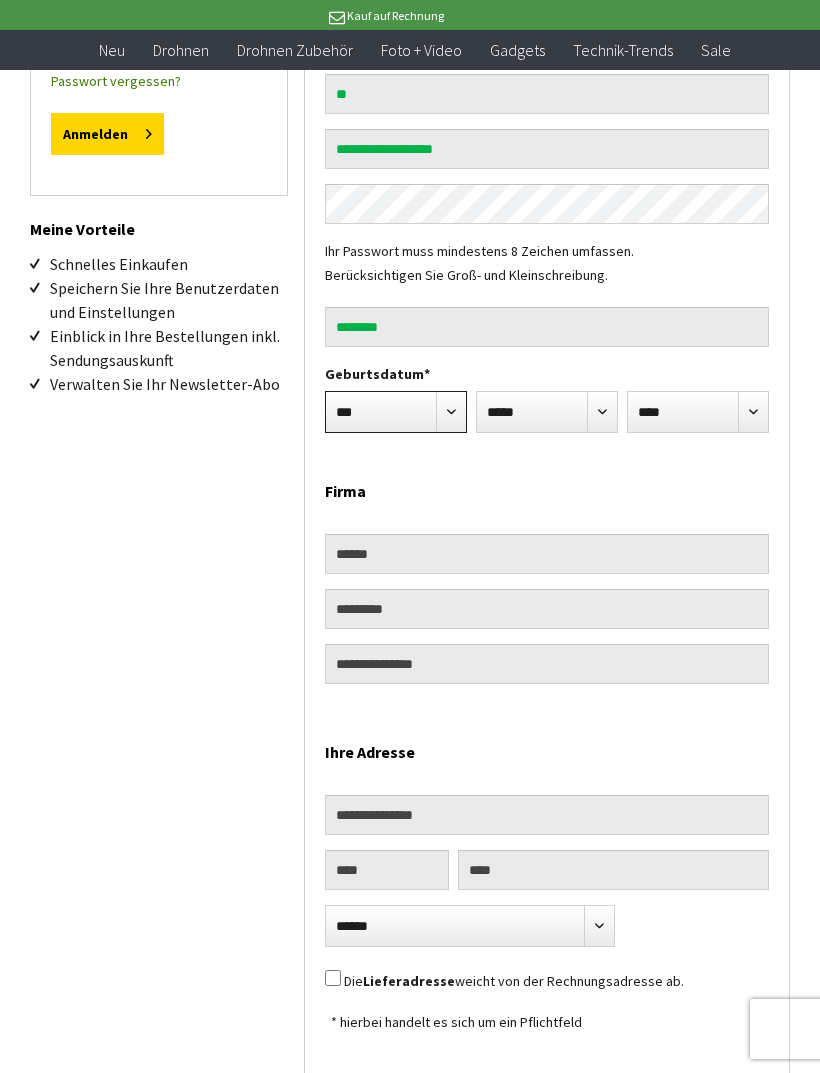 select on "**" 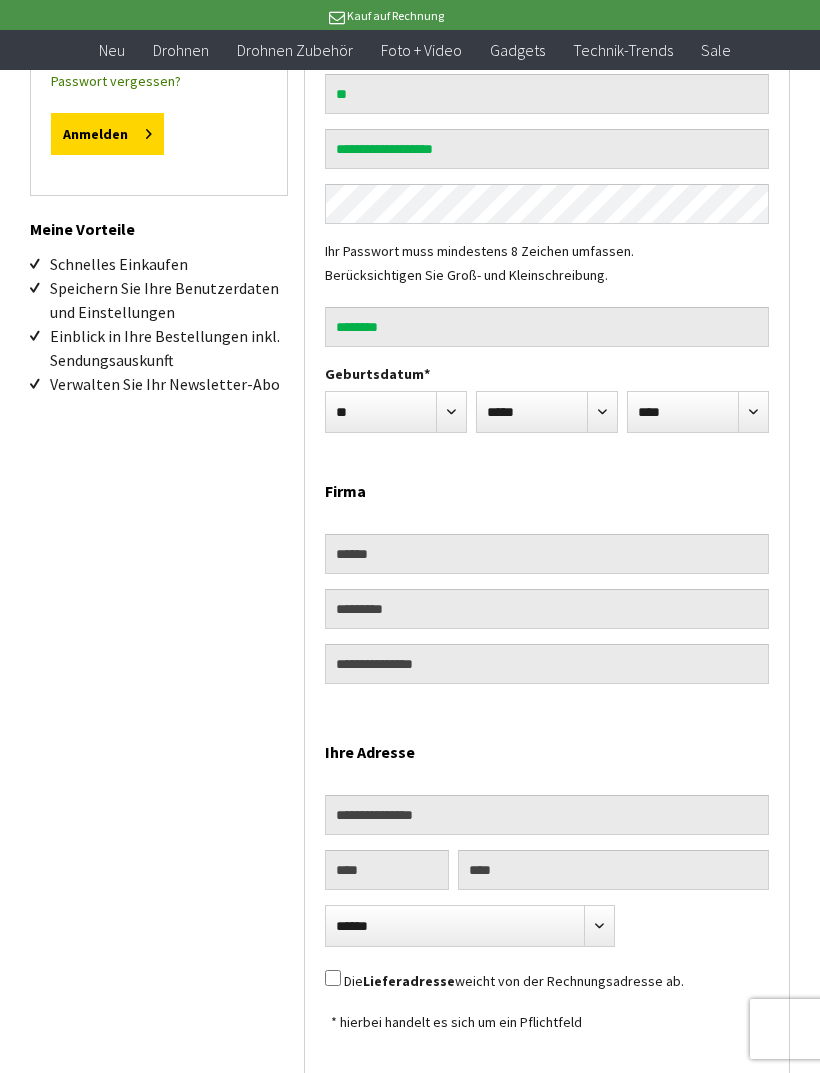 click on "*****   *   *   *   *   *   *   *   *   *   **   **   **" at bounding box center [547, 412] 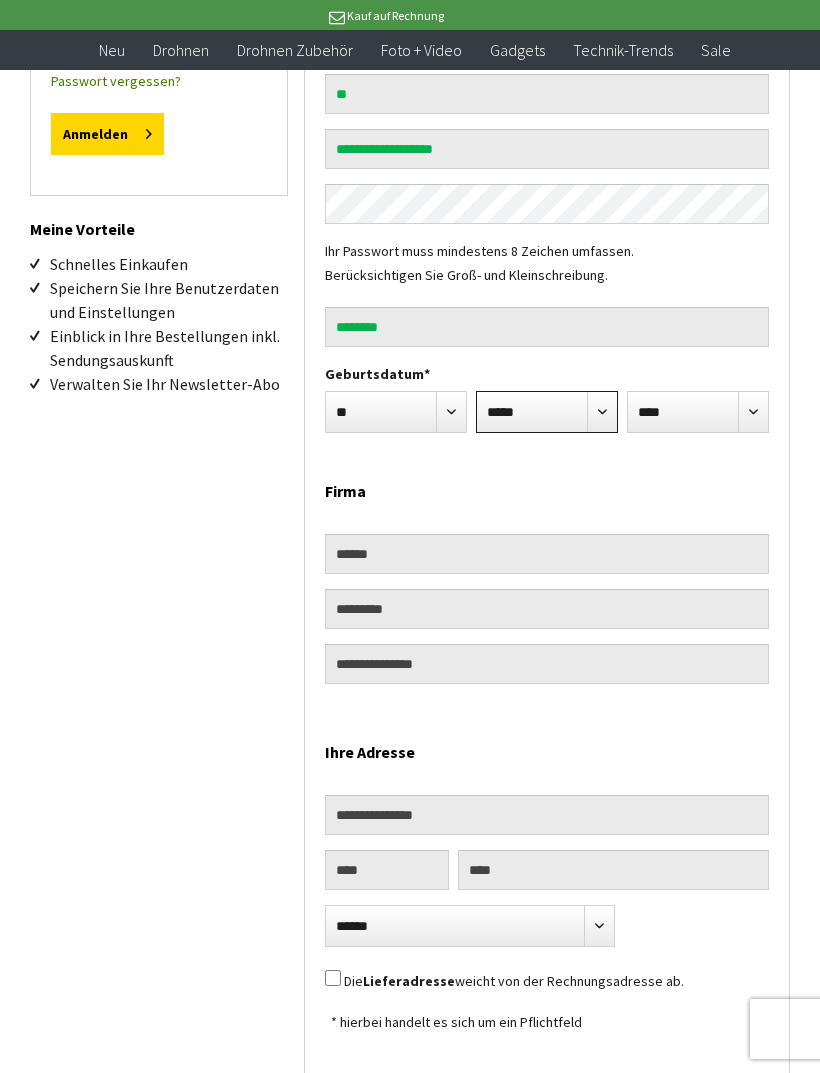 select on "*" 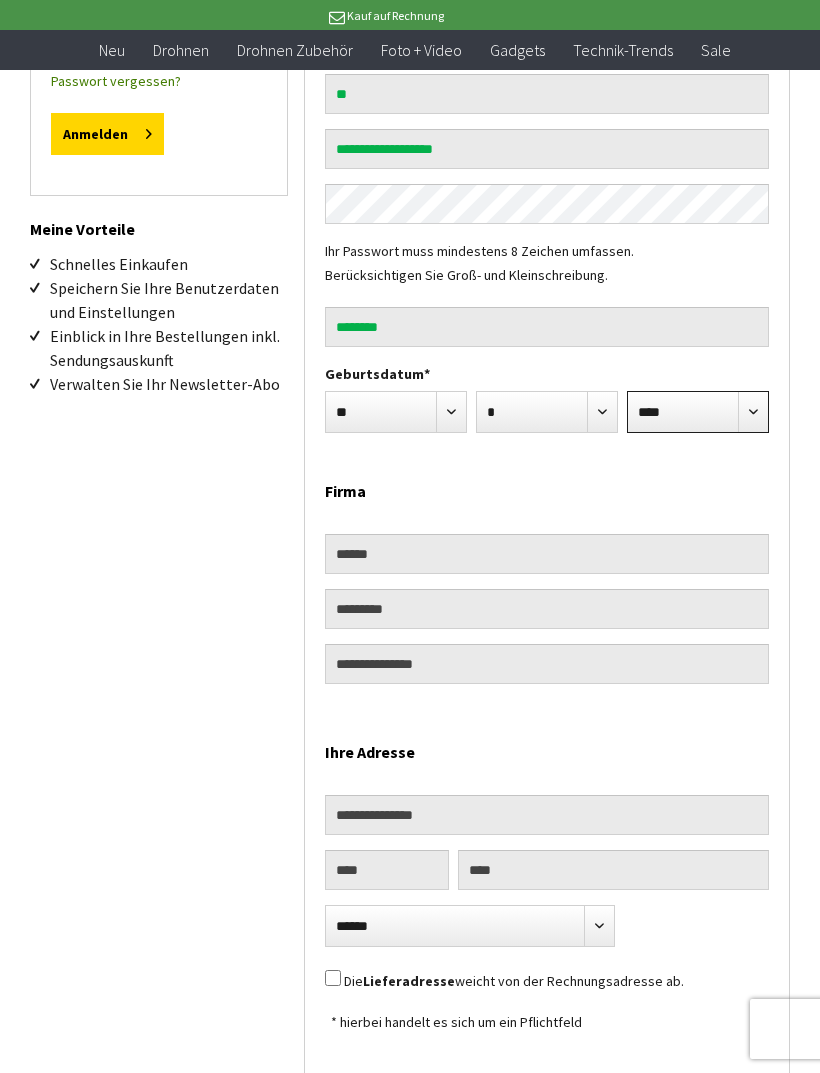 click on "****   ****   ****   ****   ****   ****   ****   ****   ****   ****   ****   ****   ****   ****   ****   ****   ****   ****   ****   ****   ****   ****   ****   ****   ****   ****   ****   ****   ****   ****   ****   ****   ****   ****   ****   ****   ****   ****   ****   ****   ****   ****   ****   ****   ****   ****   ****   ****   ****   ****   ****   ****   ****   ****   ****   ****   ****   ****   ****   ****   ****   ****   ****   ****   ****   ****   ****   ****   ****   ****   ****   ****   ****   ****   ****   ****   ****   ****   ****   ****   ****   ****   ****   ****   ****   ****   ****   ****   ****   ****   ****   ****   ****   ****   ****   ****   ****   ****   ****   ****   ****   ****   ****   ****   ****   ****   ****   ****   ****   ****   ****   ****   ****   ****   ****   ****   ****   ****   ****   ****   ****   ****" at bounding box center (698, 412) 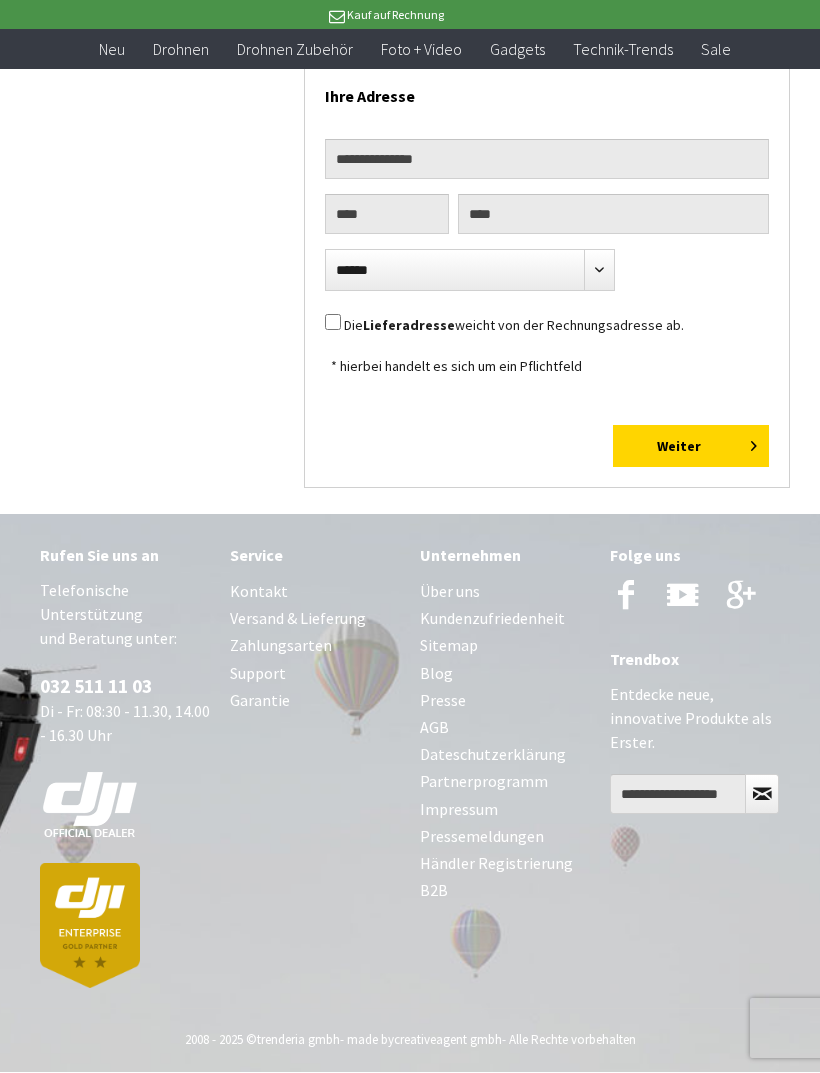 scroll, scrollTop: 1080, scrollLeft: 0, axis: vertical 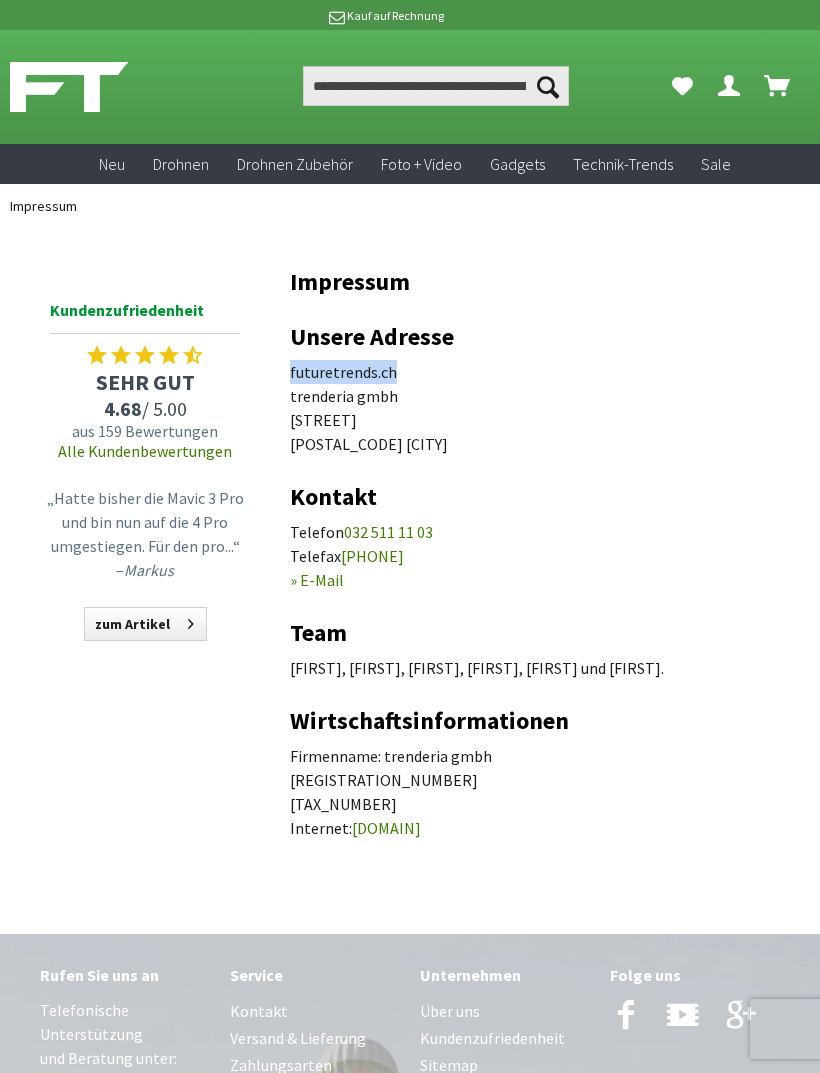 click on "futuretrends.ch trenderia gmbh Spärsstrasse 2 CH-2562 Port" at bounding box center (540, 408) 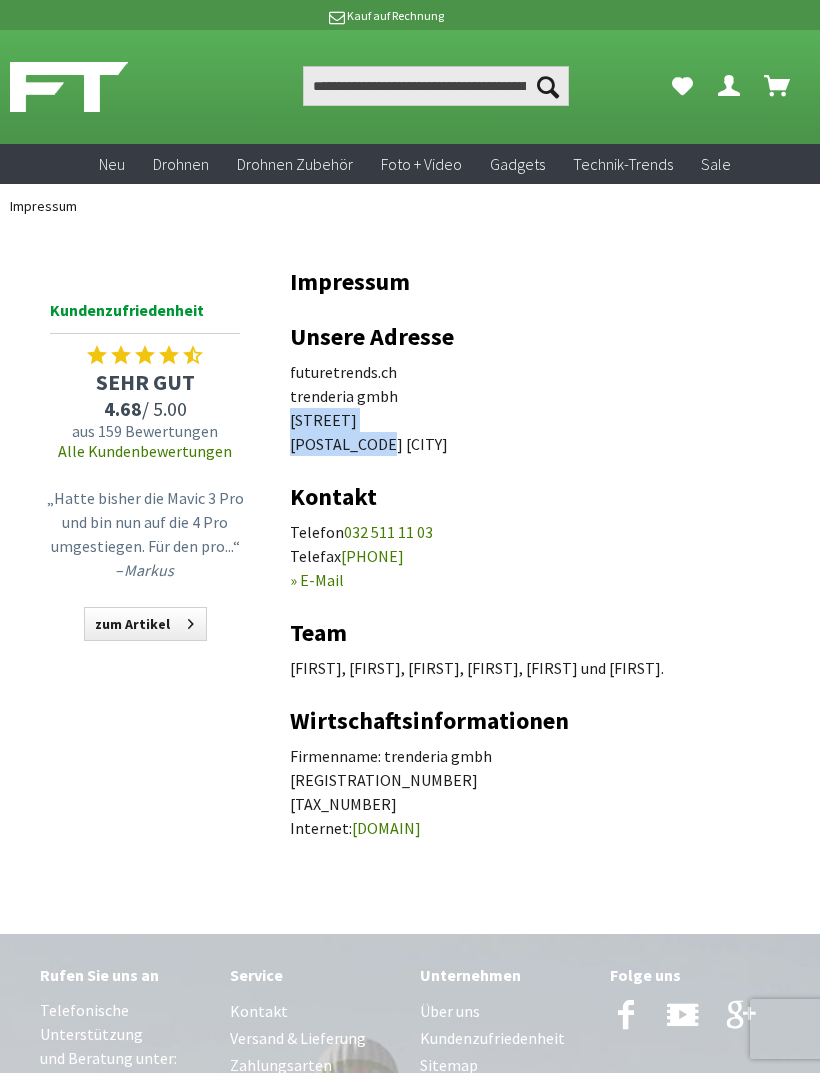 copy on "Spärsstrasse 2 CH-2562 Port" 